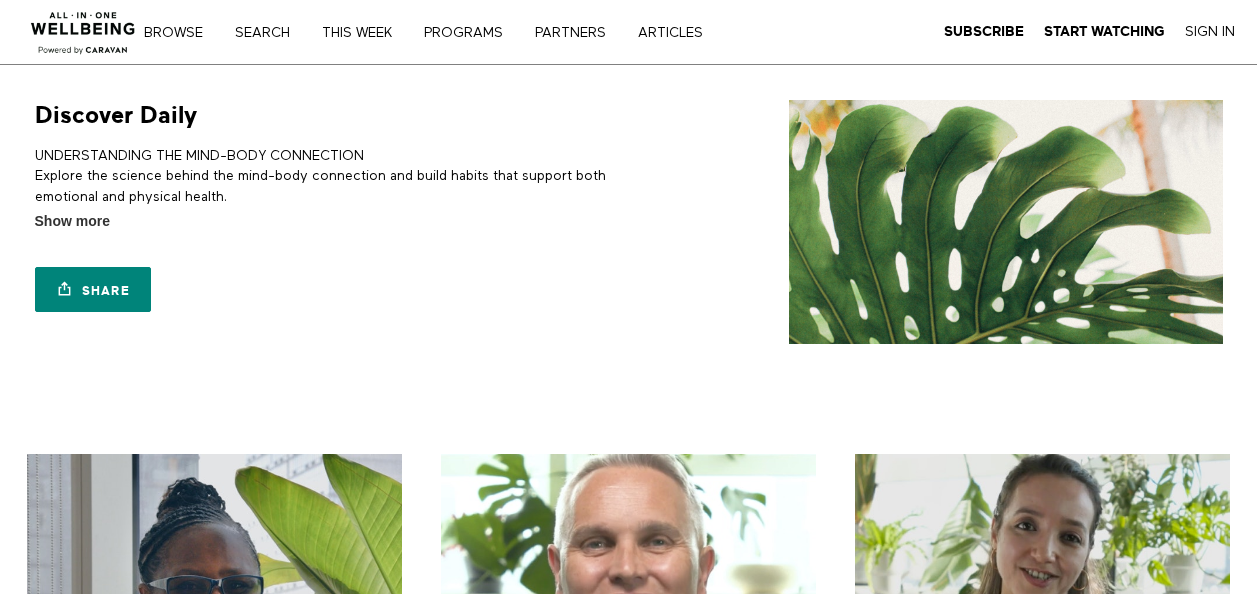 scroll, scrollTop: 0, scrollLeft: 0, axis: both 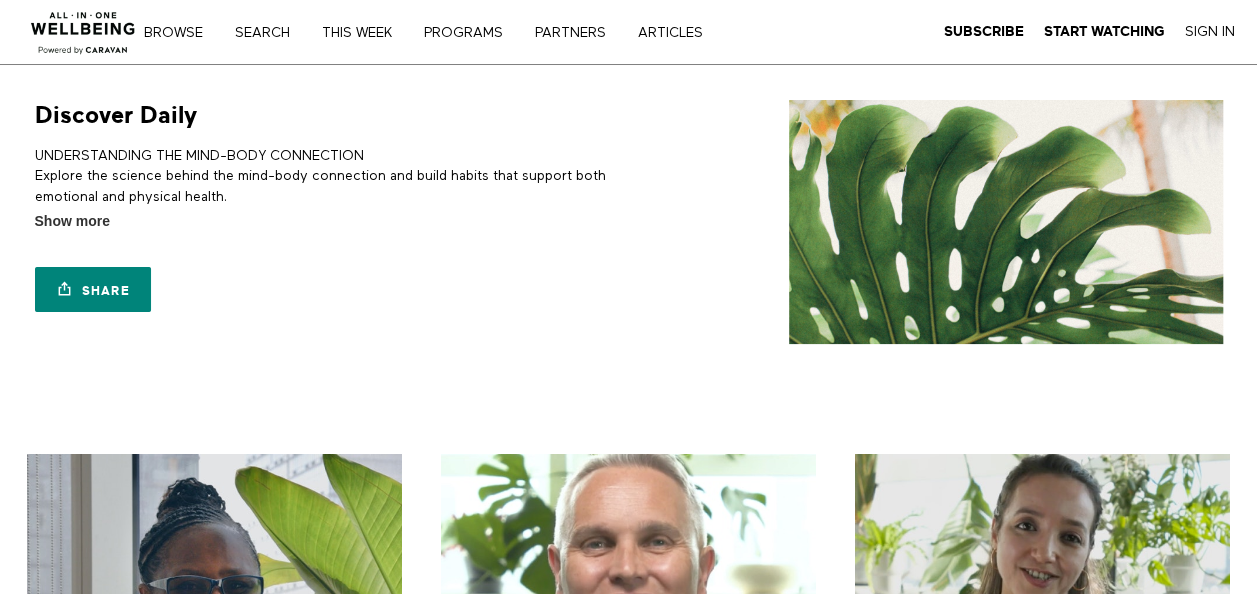 drag, startPoint x: 1254, startPoint y: 49, endPoint x: 1270, endPoint y: 85, distance: 39.39543 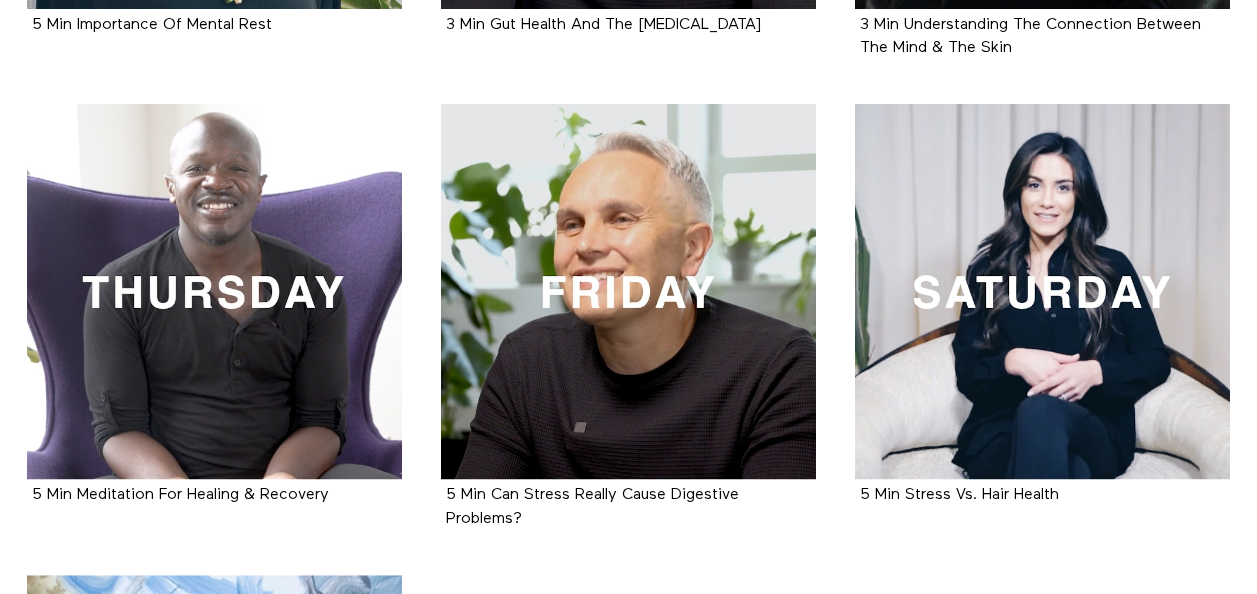 scroll, scrollTop: 849, scrollLeft: 0, axis: vertical 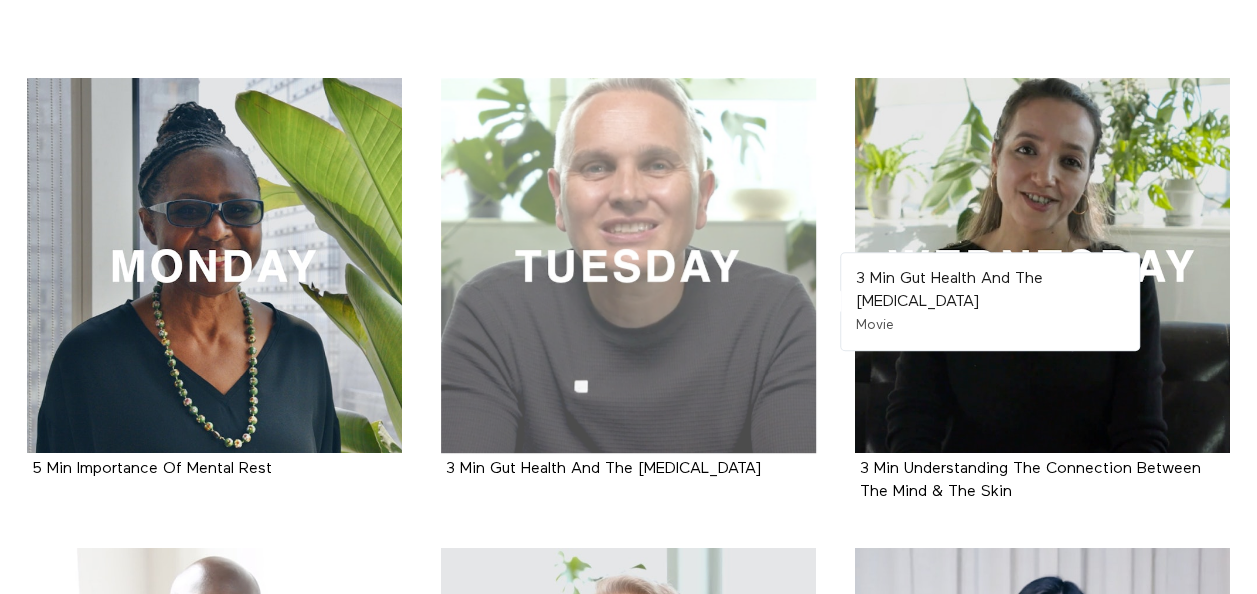 click at bounding box center (628, 265) 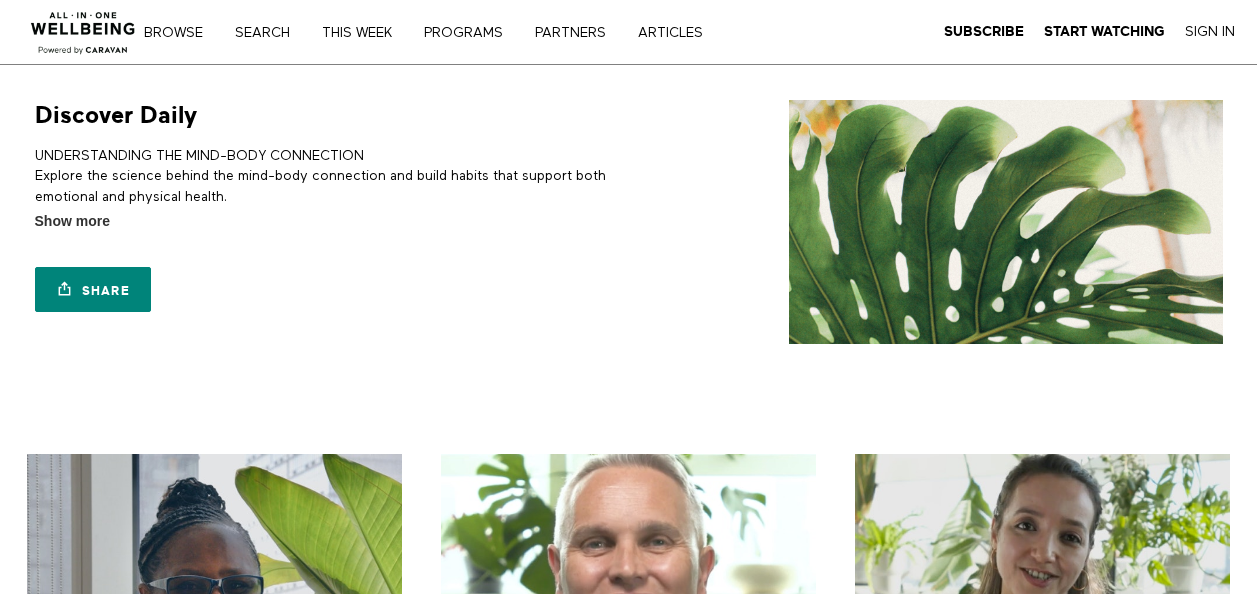 scroll, scrollTop: 0, scrollLeft: 0, axis: both 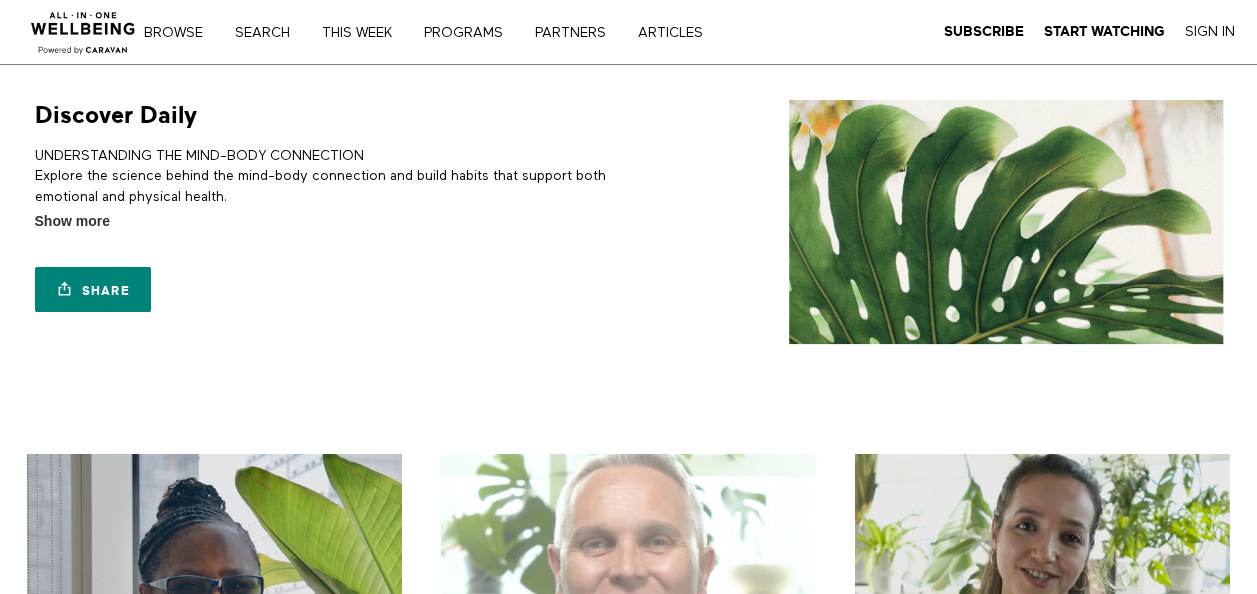 click at bounding box center (628, 641) 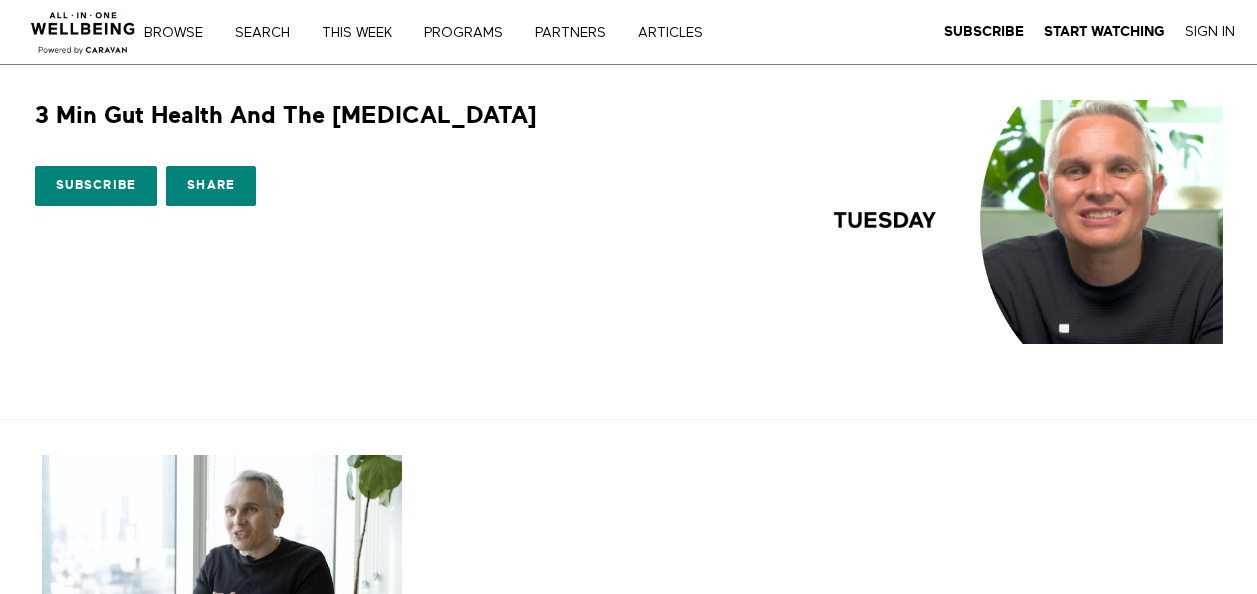 scroll, scrollTop: 0, scrollLeft: 0, axis: both 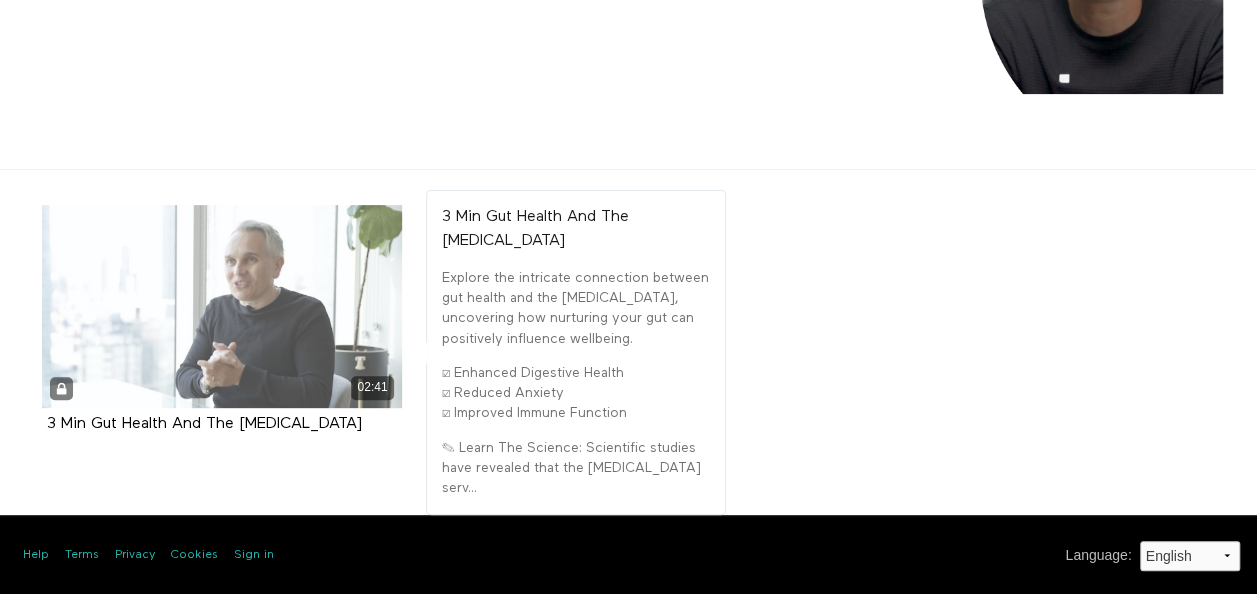 click on "02:41" at bounding box center [222, 306] 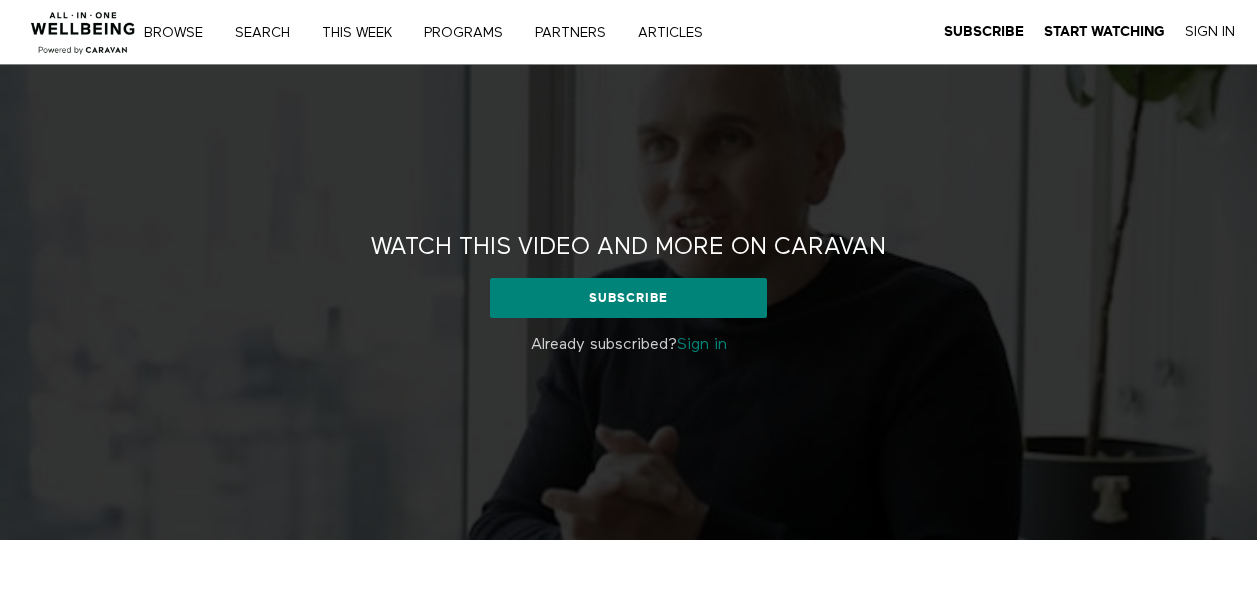 scroll, scrollTop: 0, scrollLeft: 0, axis: both 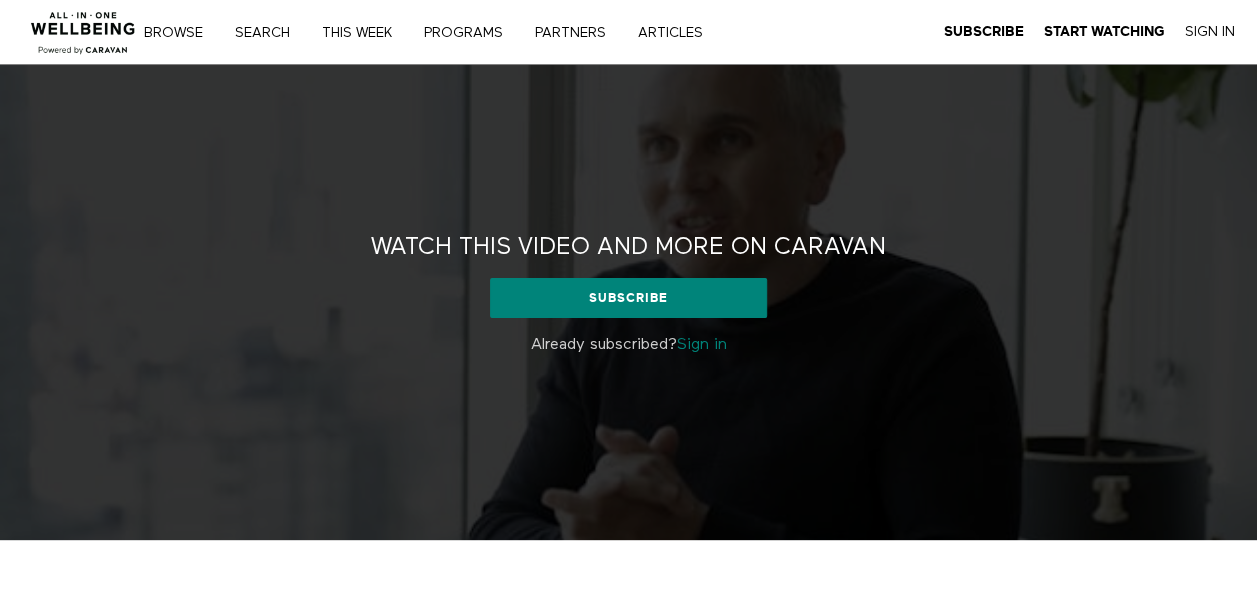 click on "Sign in" at bounding box center (702, 345) 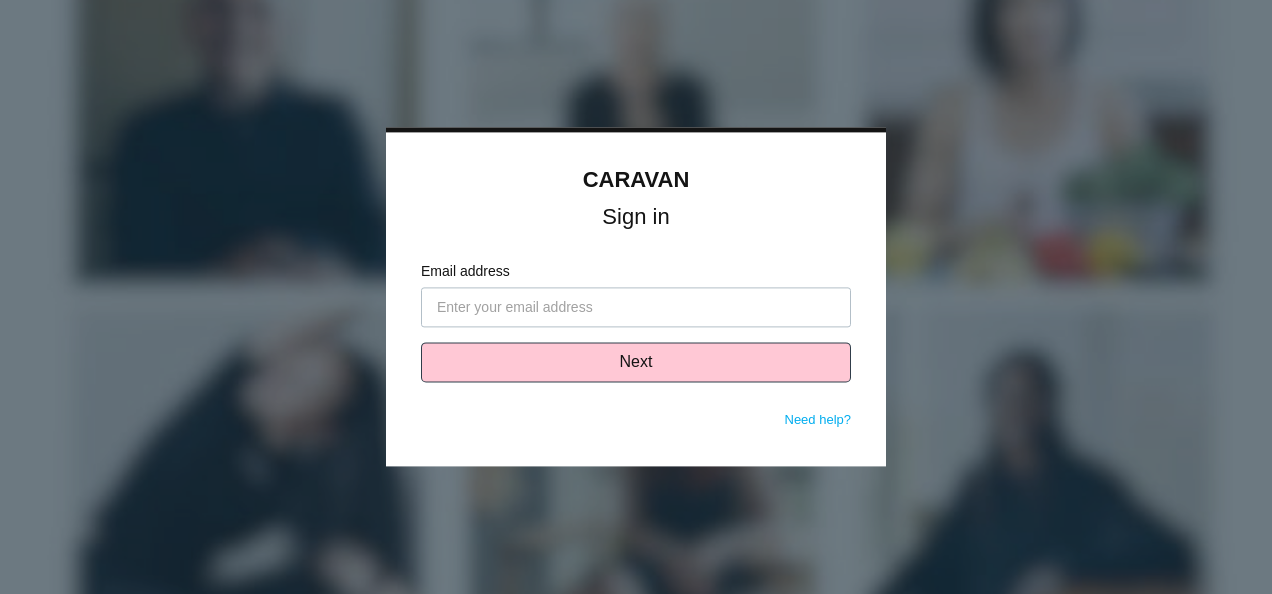 scroll, scrollTop: 0, scrollLeft: 0, axis: both 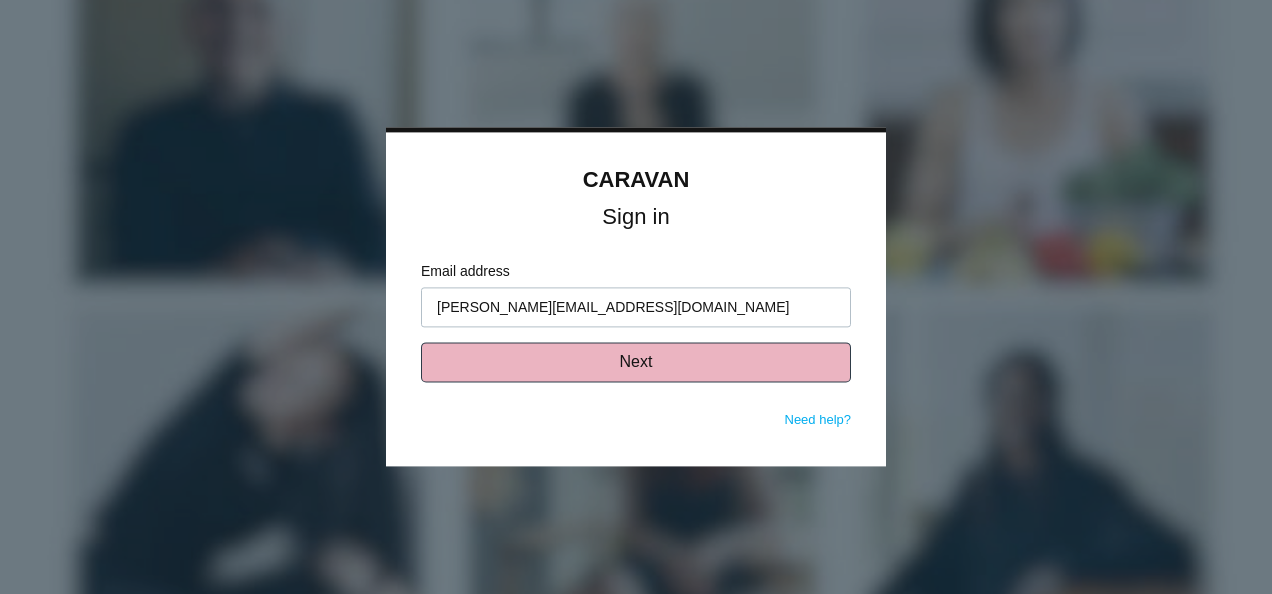 click on "Next" at bounding box center [636, 363] 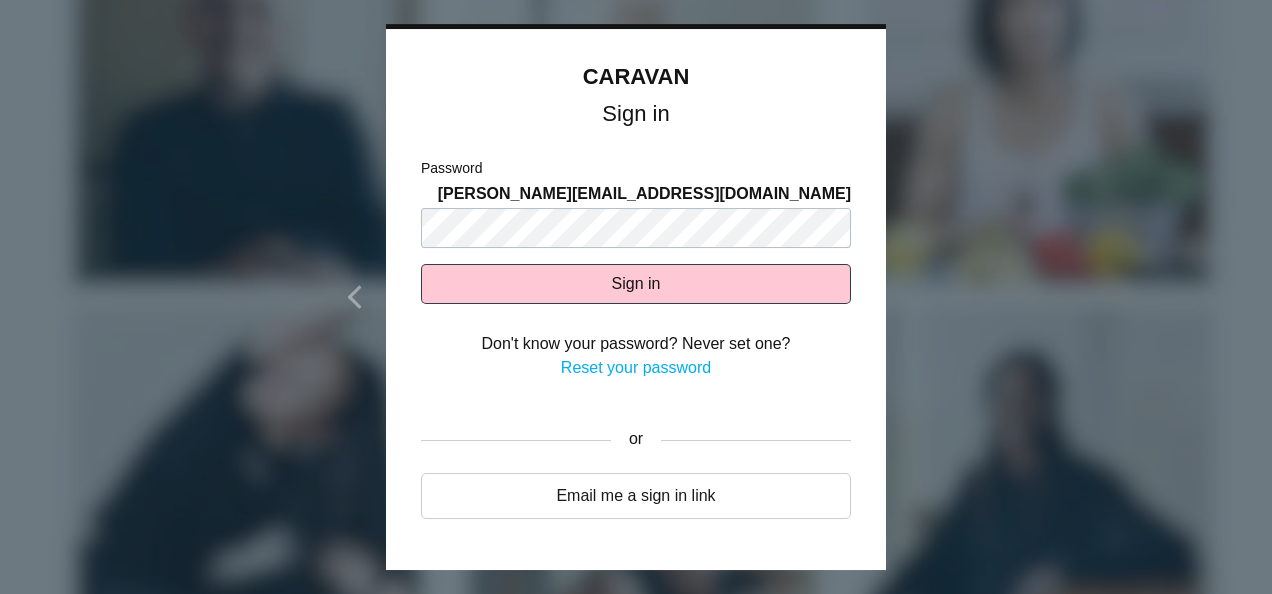 click on "CARAVAN
Sign in
Email address
shallberg@calibrecpa.com
Next
Need help?
Password
shallberg@calibrecpa.com
Sign in
Don't know your password?  Never set one?
Reset your password
or" at bounding box center [636, 299] 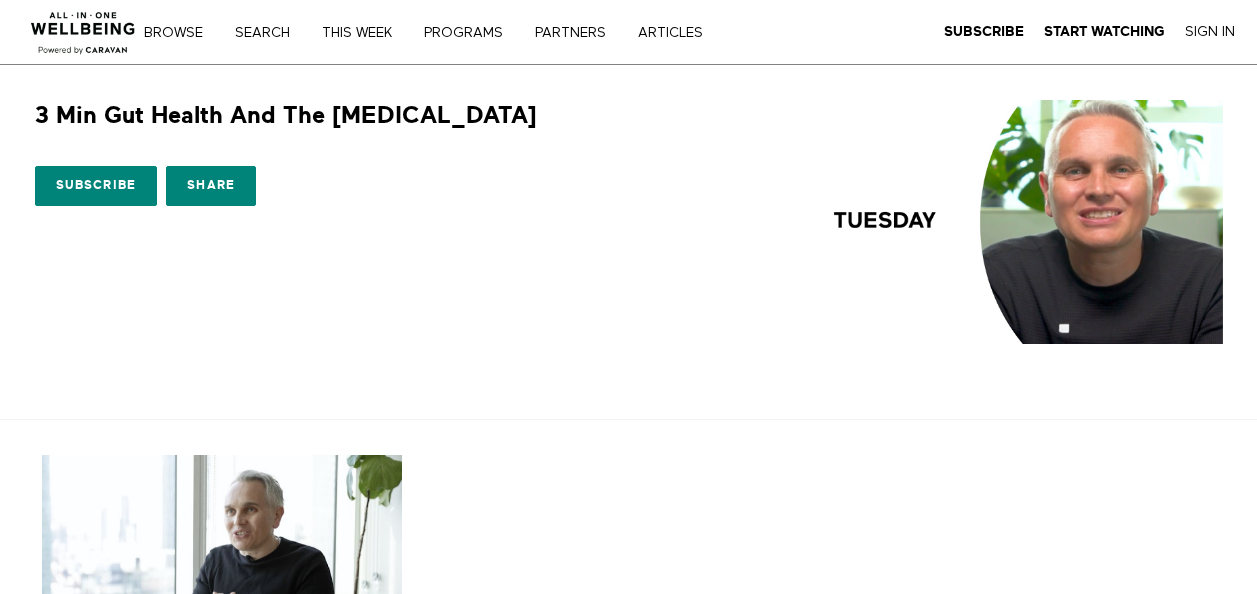 scroll, scrollTop: 0, scrollLeft: 0, axis: both 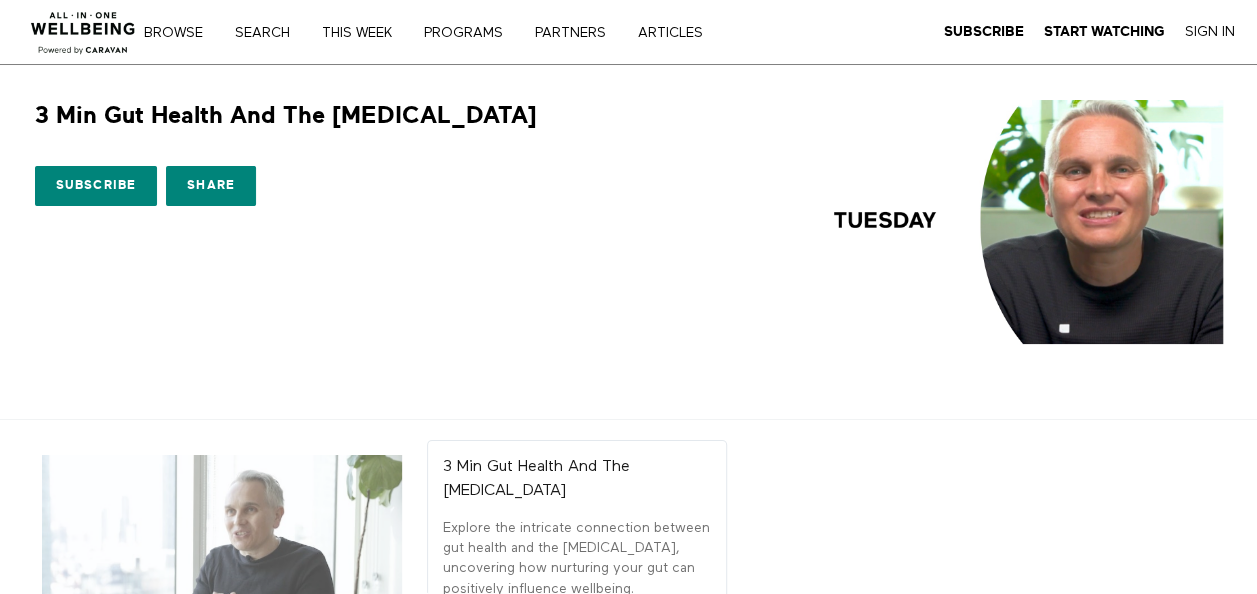 click on "02:41" at bounding box center [222, 556] 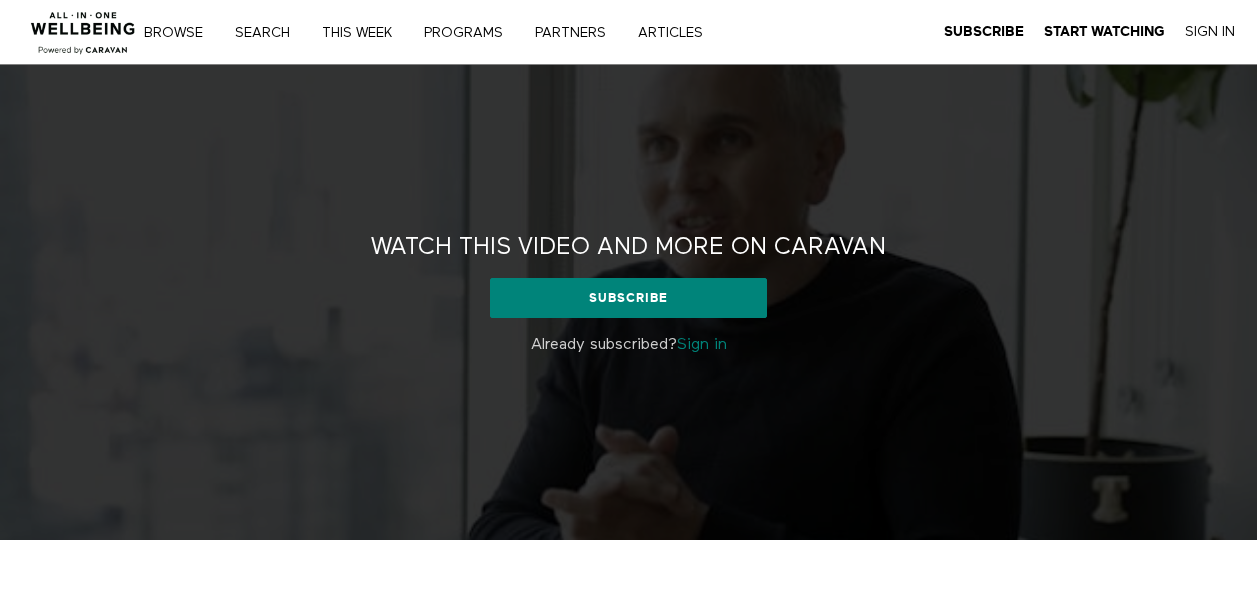 scroll, scrollTop: 0, scrollLeft: 0, axis: both 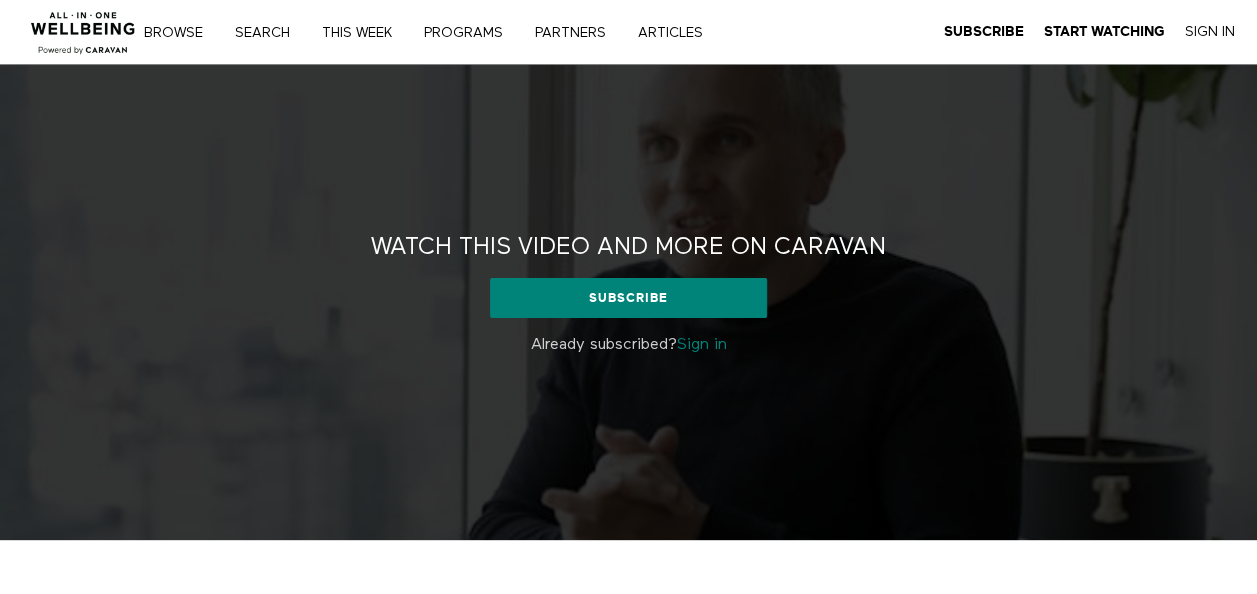 click on "Sign in" at bounding box center (702, 345) 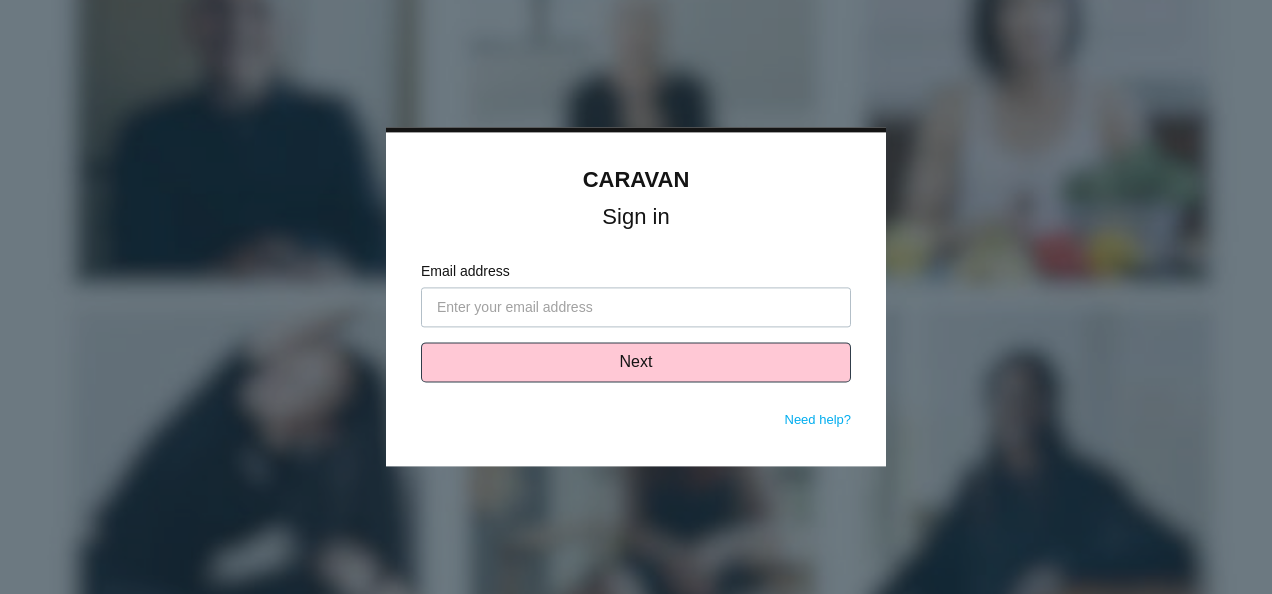 scroll, scrollTop: 0, scrollLeft: 0, axis: both 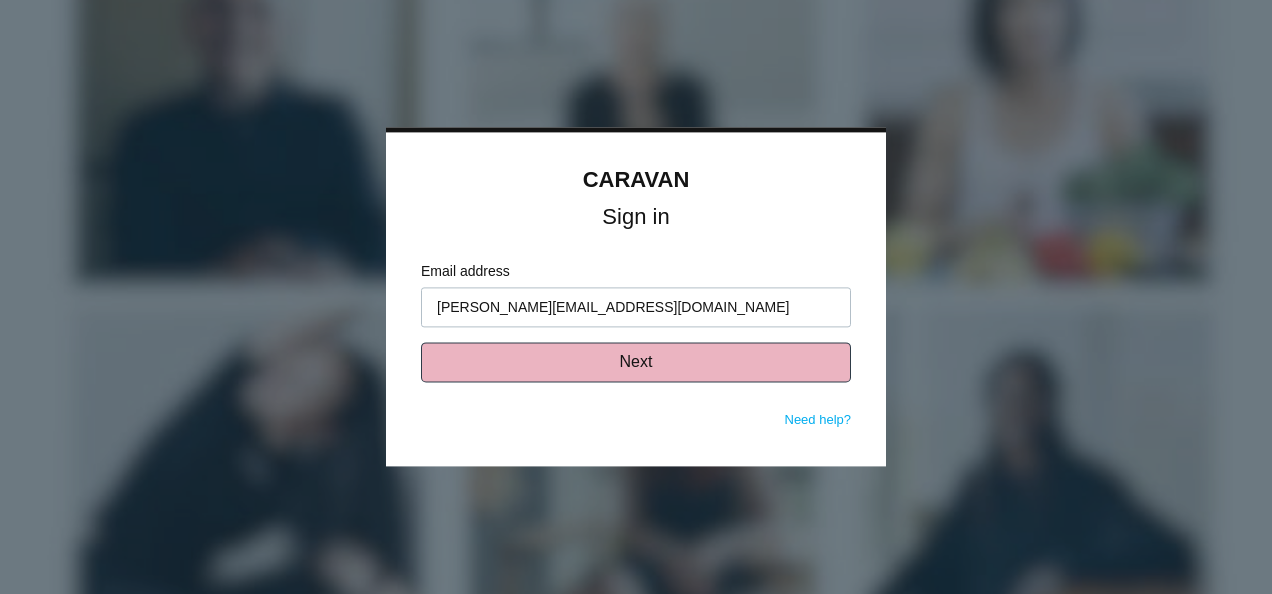 click on "Next" at bounding box center (636, 363) 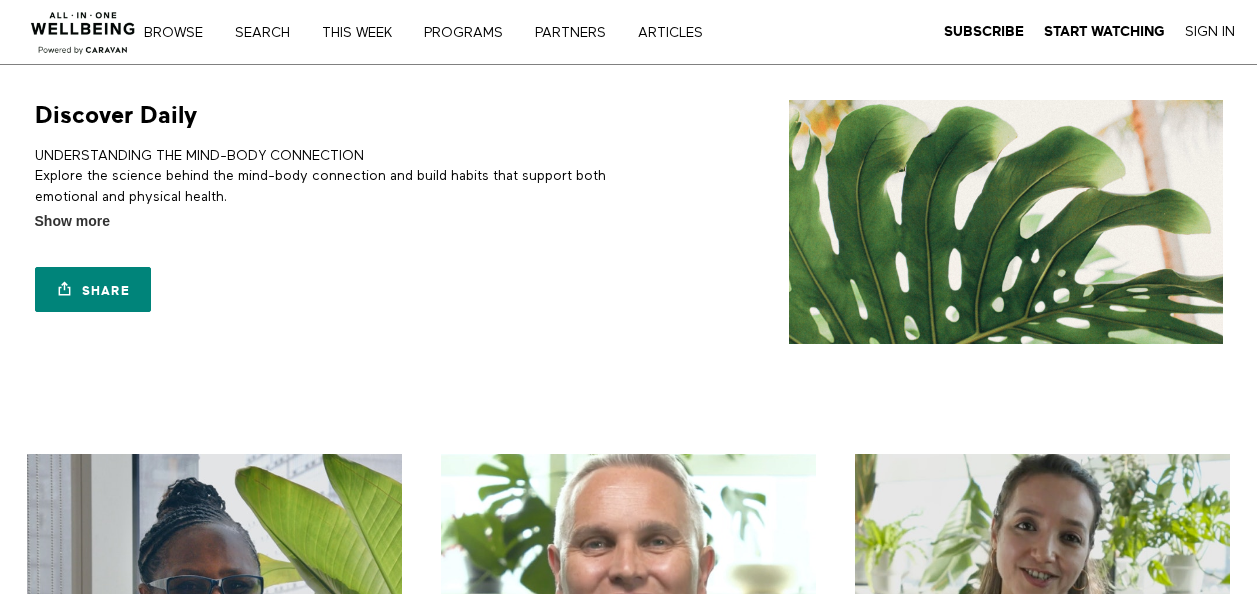 scroll, scrollTop: 0, scrollLeft: 0, axis: both 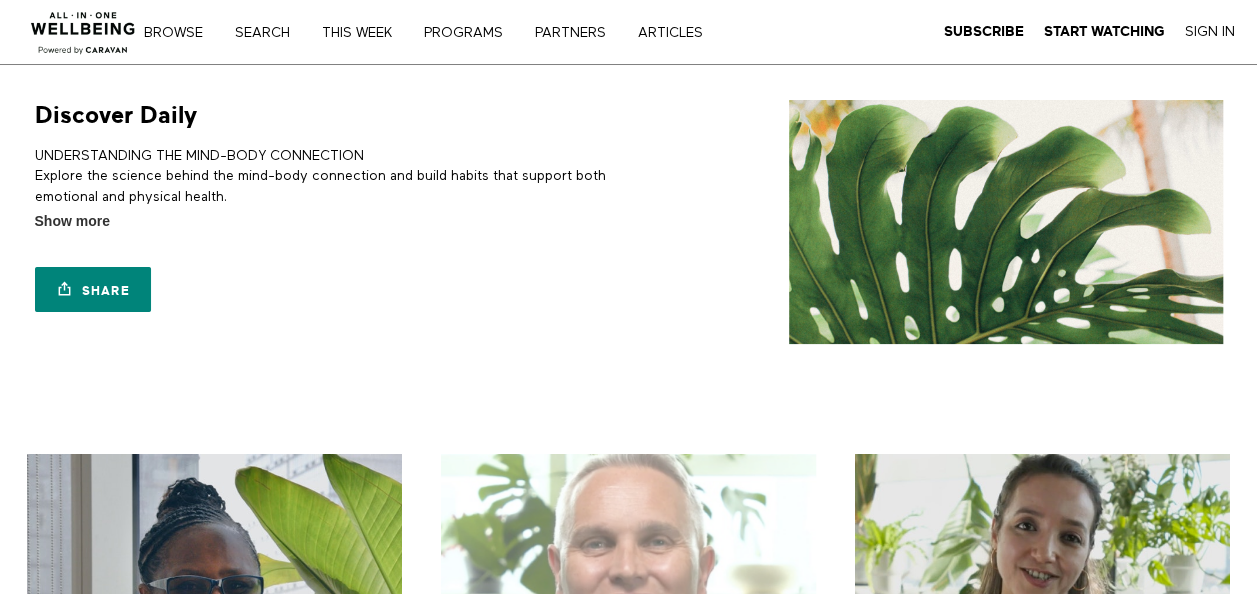 click at bounding box center [628, 641] 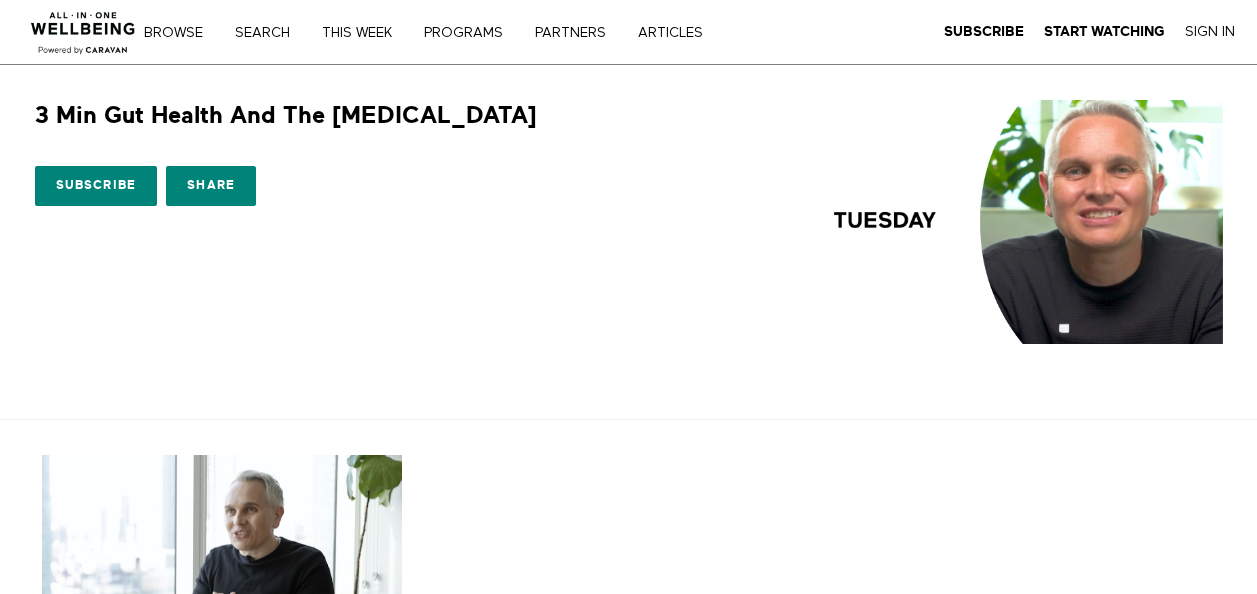 scroll, scrollTop: 0, scrollLeft: 0, axis: both 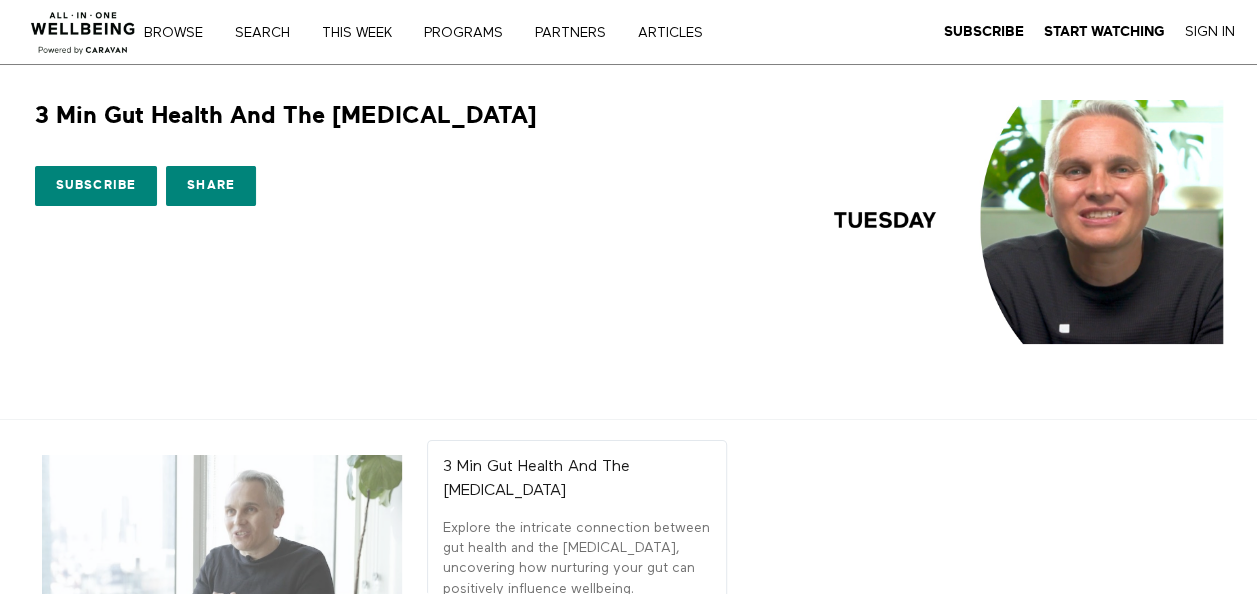 click on "02:41" at bounding box center [222, 556] 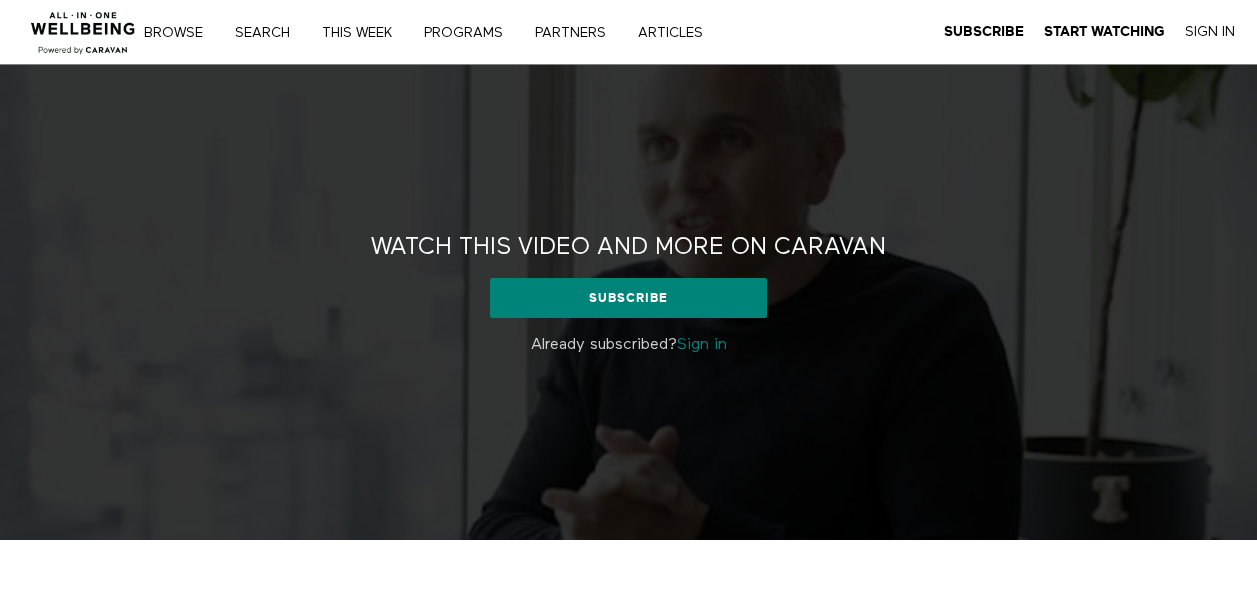 scroll, scrollTop: 0, scrollLeft: 0, axis: both 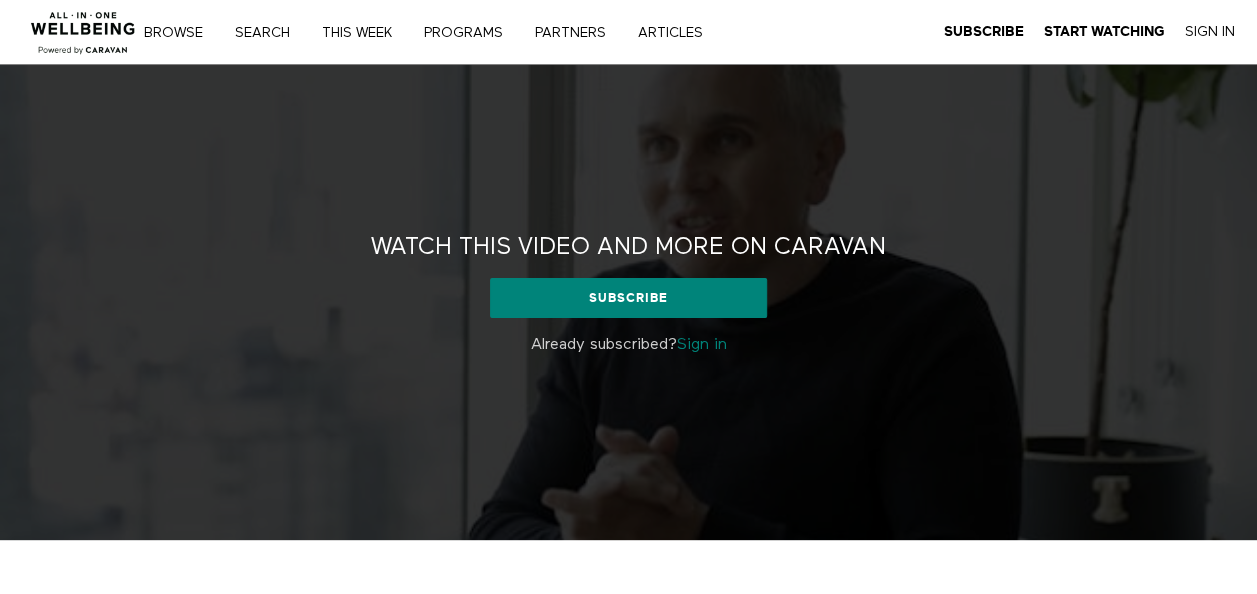 click on "Sign in" at bounding box center (702, 345) 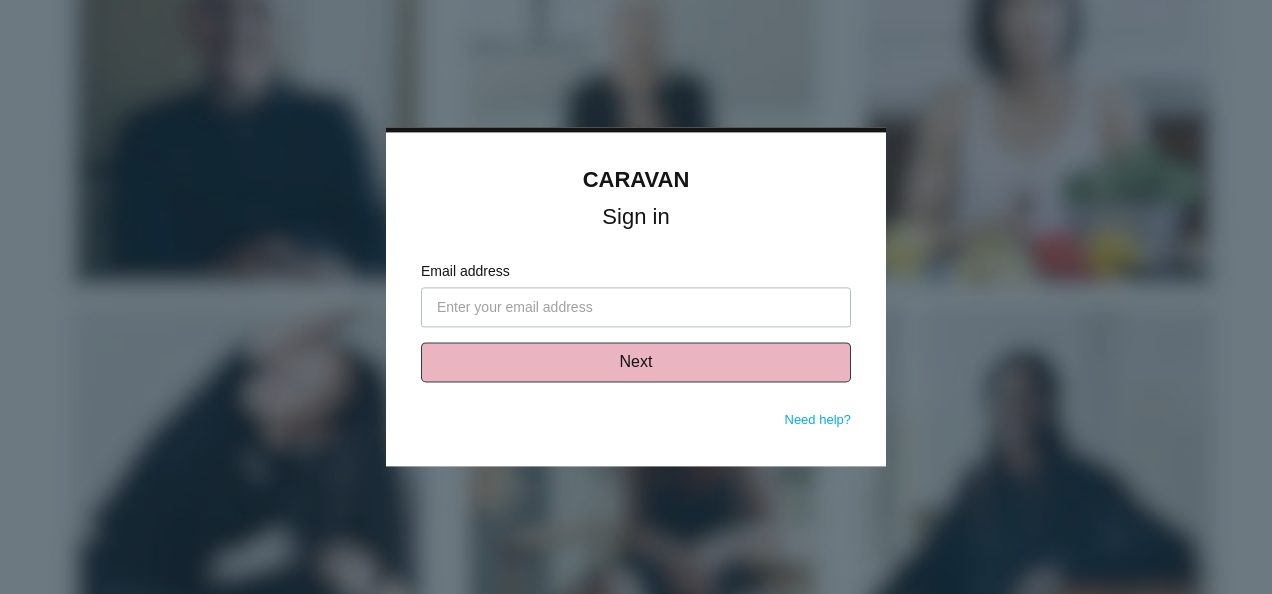 scroll, scrollTop: 0, scrollLeft: 0, axis: both 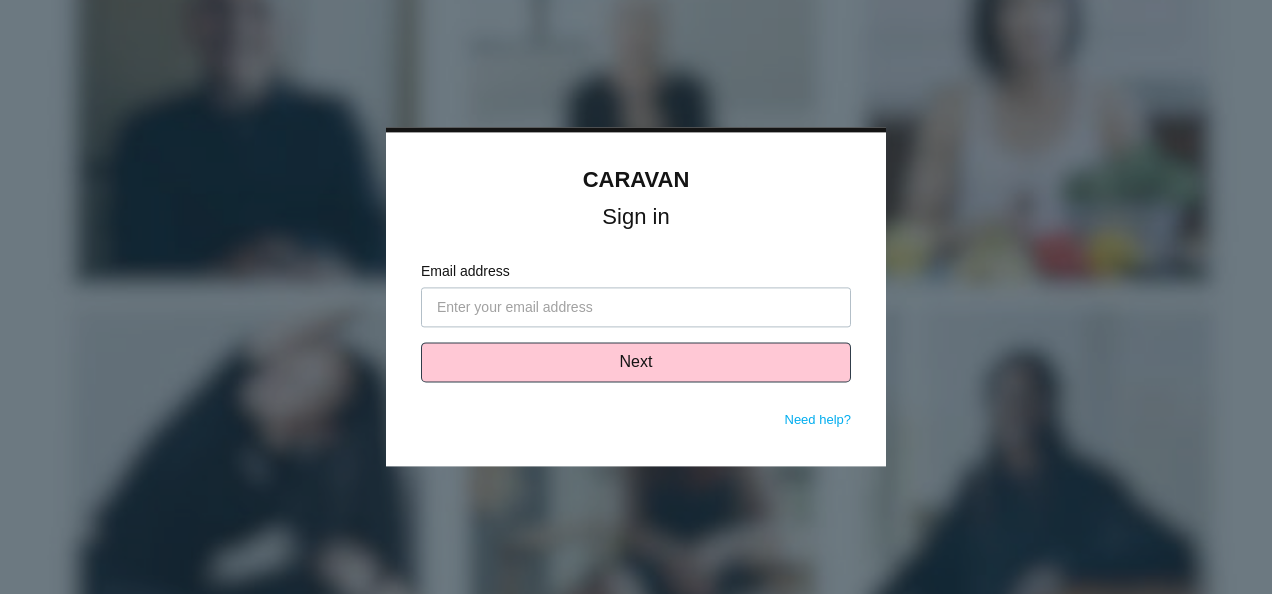 click on "Email address" at bounding box center (636, 308) 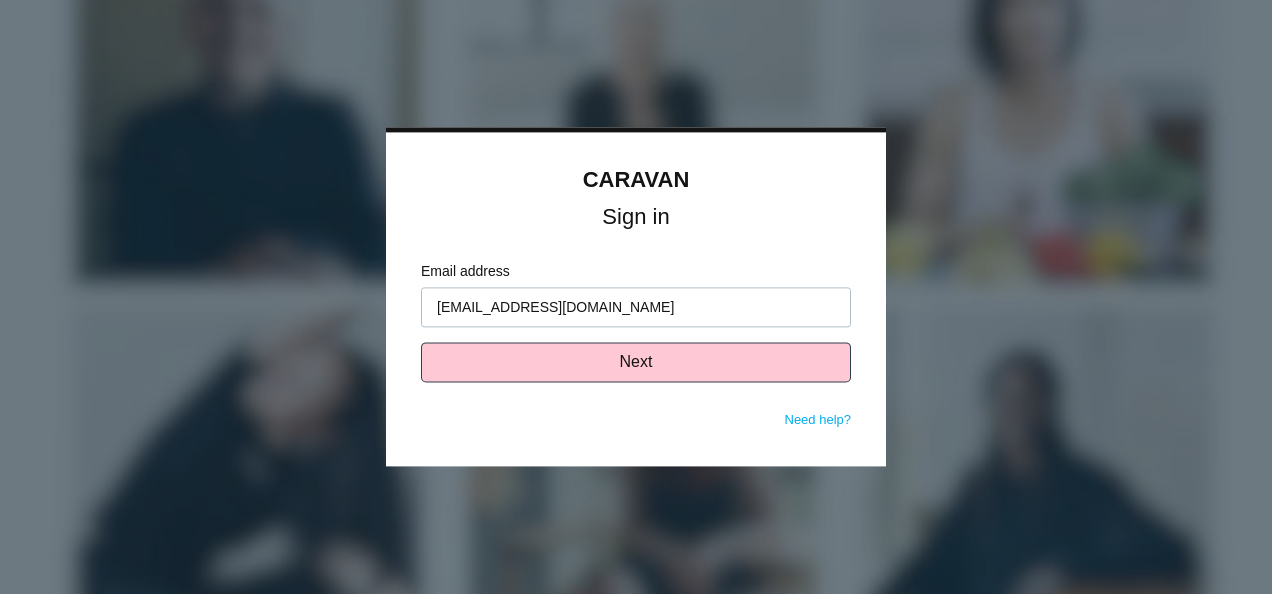click on "[EMAIL_ADDRESS][DOMAIN_NAME]" at bounding box center (636, 308) 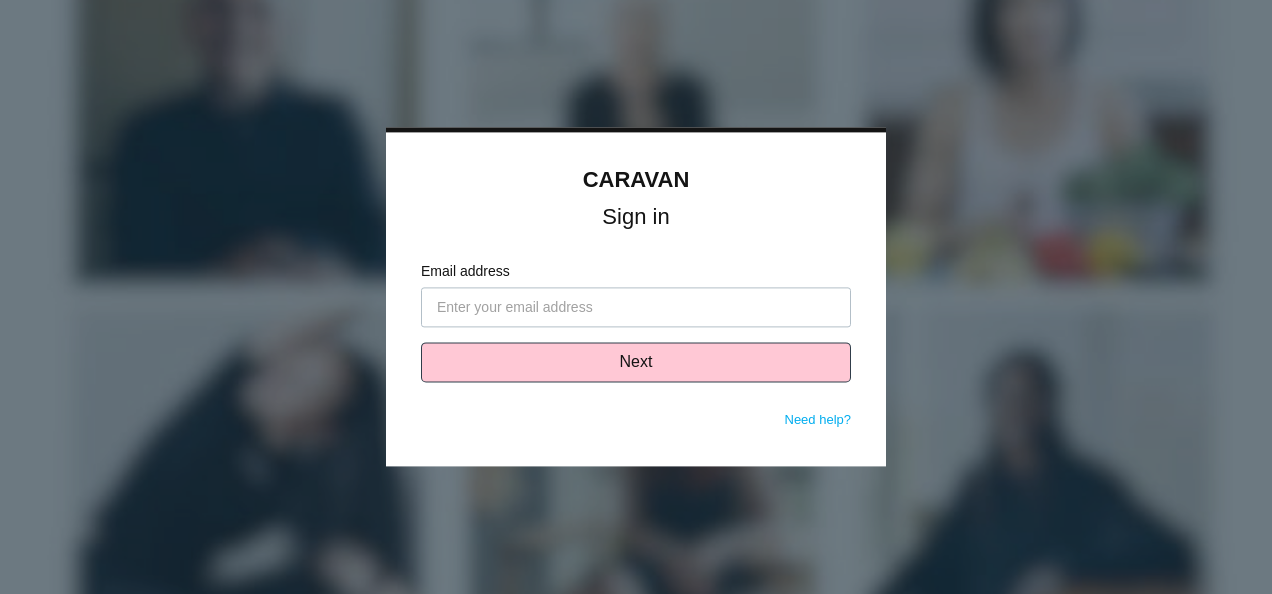 click on "Email address" at bounding box center (636, 308) 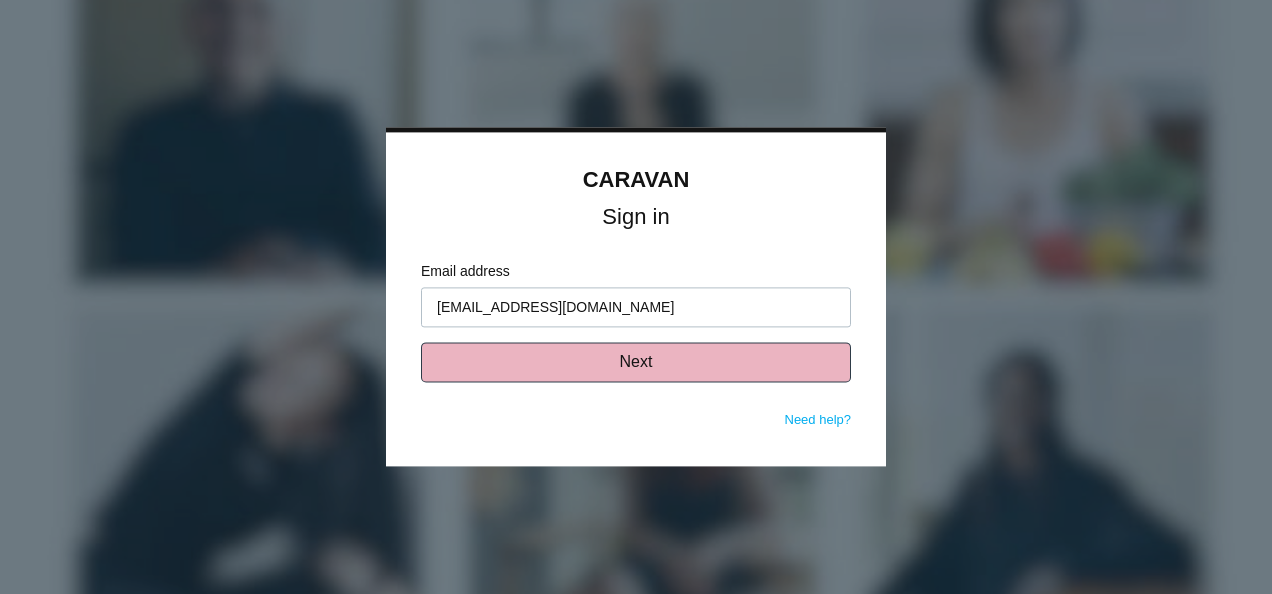 click on "Next" at bounding box center (636, 363) 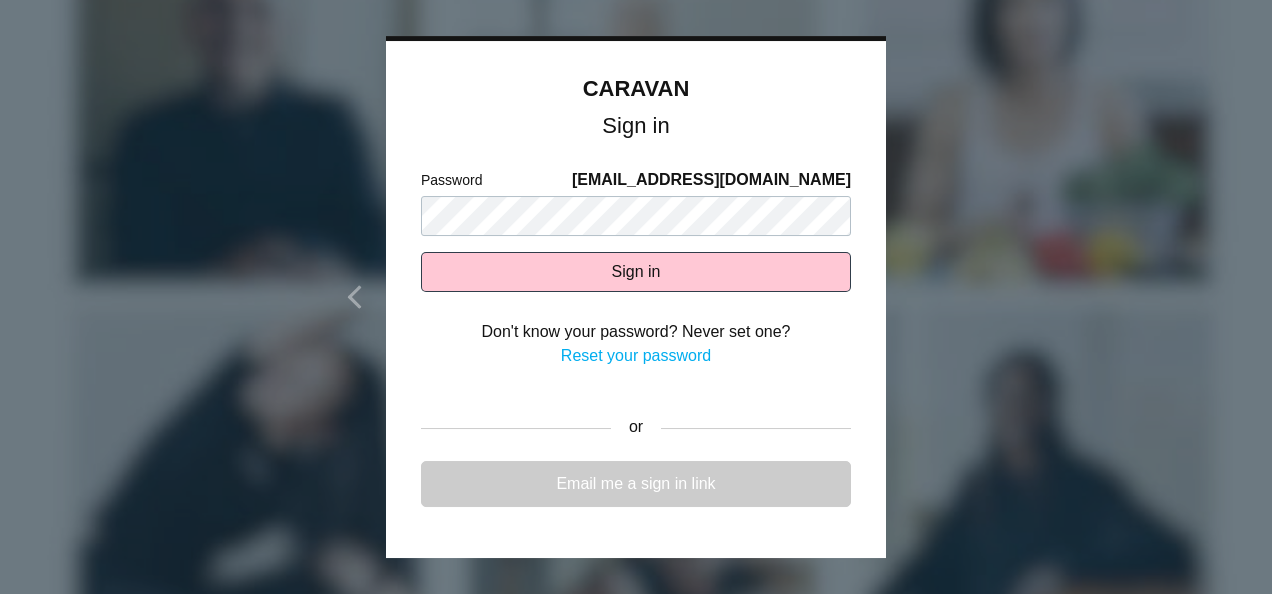 click on "Email me a sign in link" at bounding box center [636, 484] 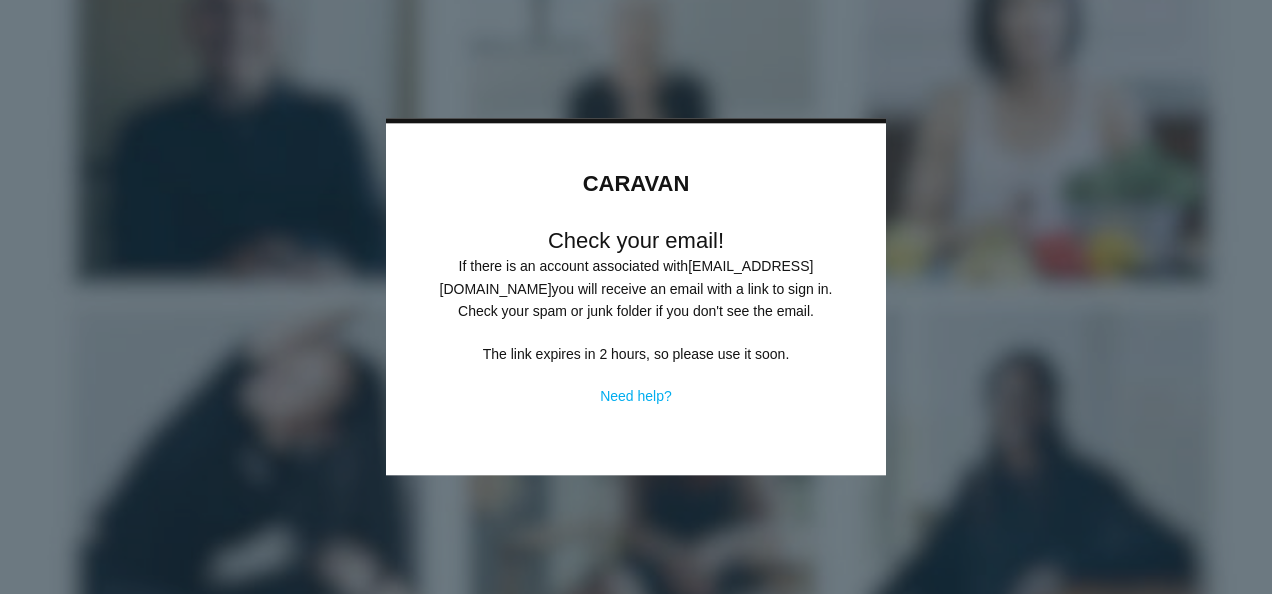 scroll, scrollTop: 0, scrollLeft: 0, axis: both 